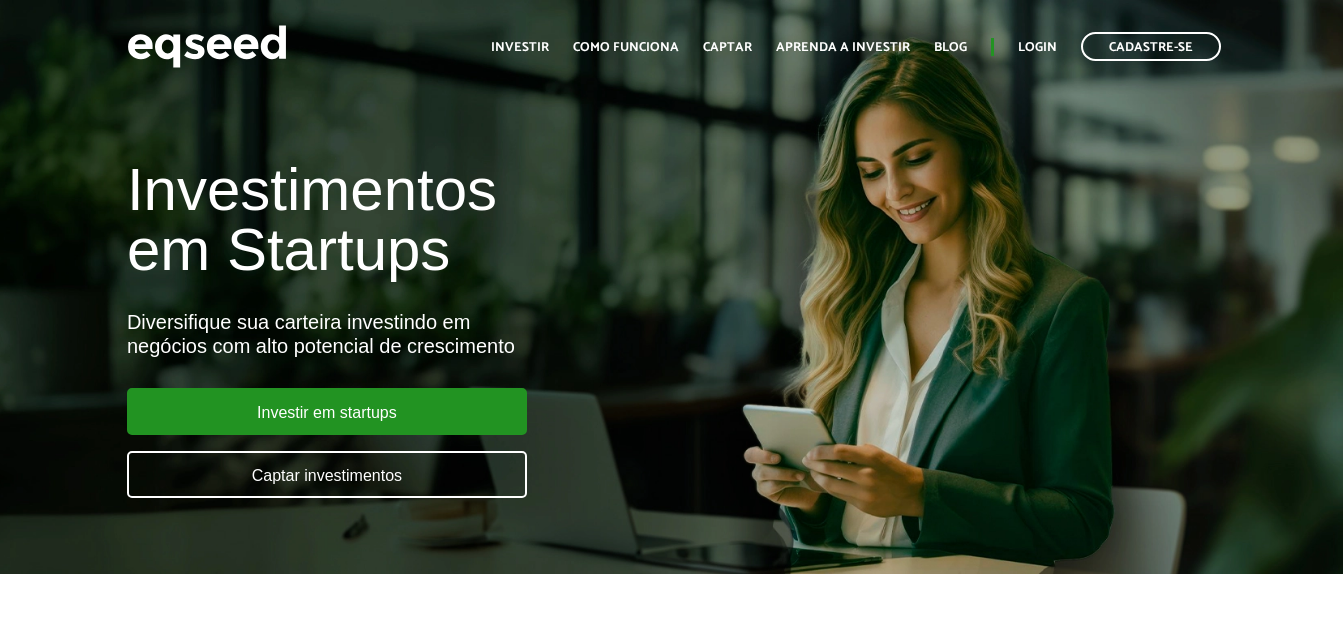 scroll, scrollTop: 0, scrollLeft: 0, axis: both 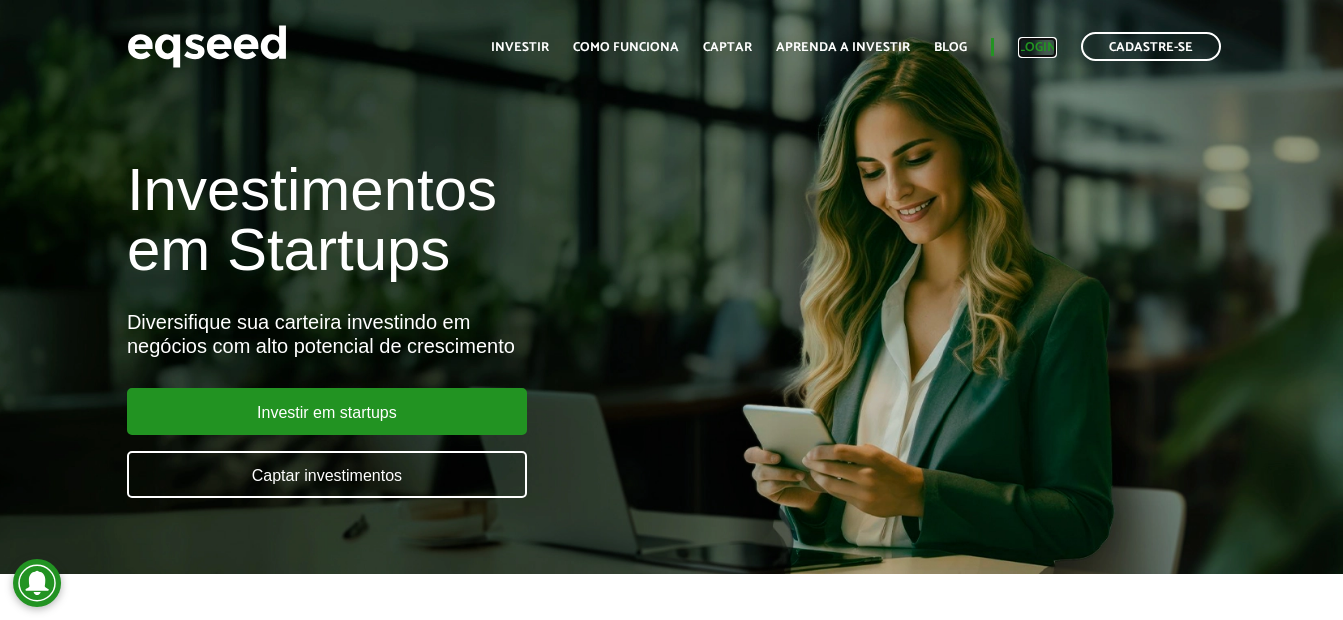 click on "Login" at bounding box center [1037, 47] 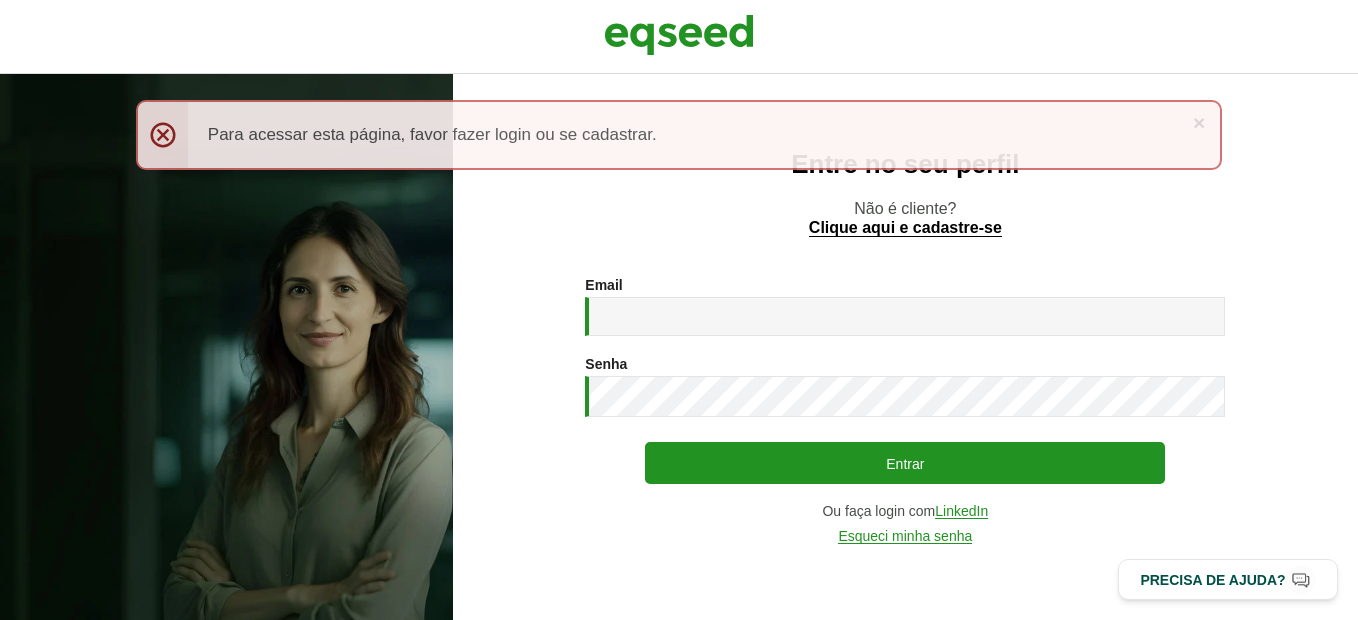 scroll, scrollTop: 0, scrollLeft: 0, axis: both 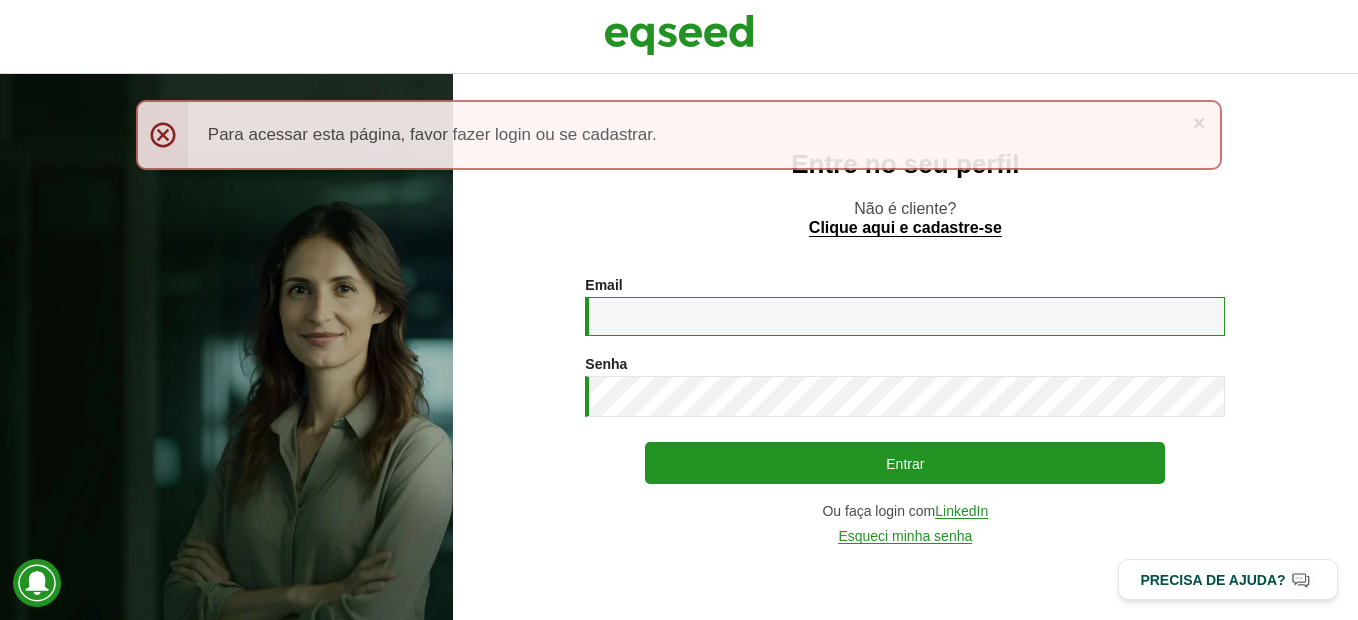 type on "**********" 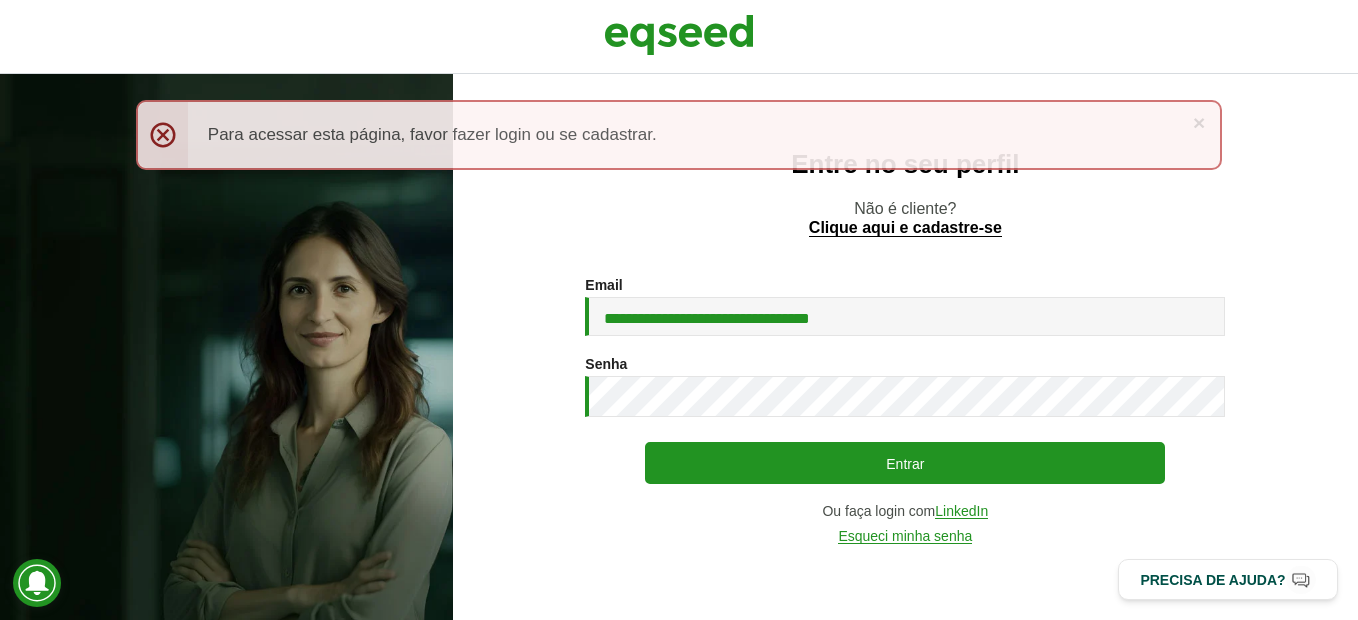 click on "×
Menssagem de erro
Para acessar esta página, favor fazer login ou se cadastrar." at bounding box center (679, 135) 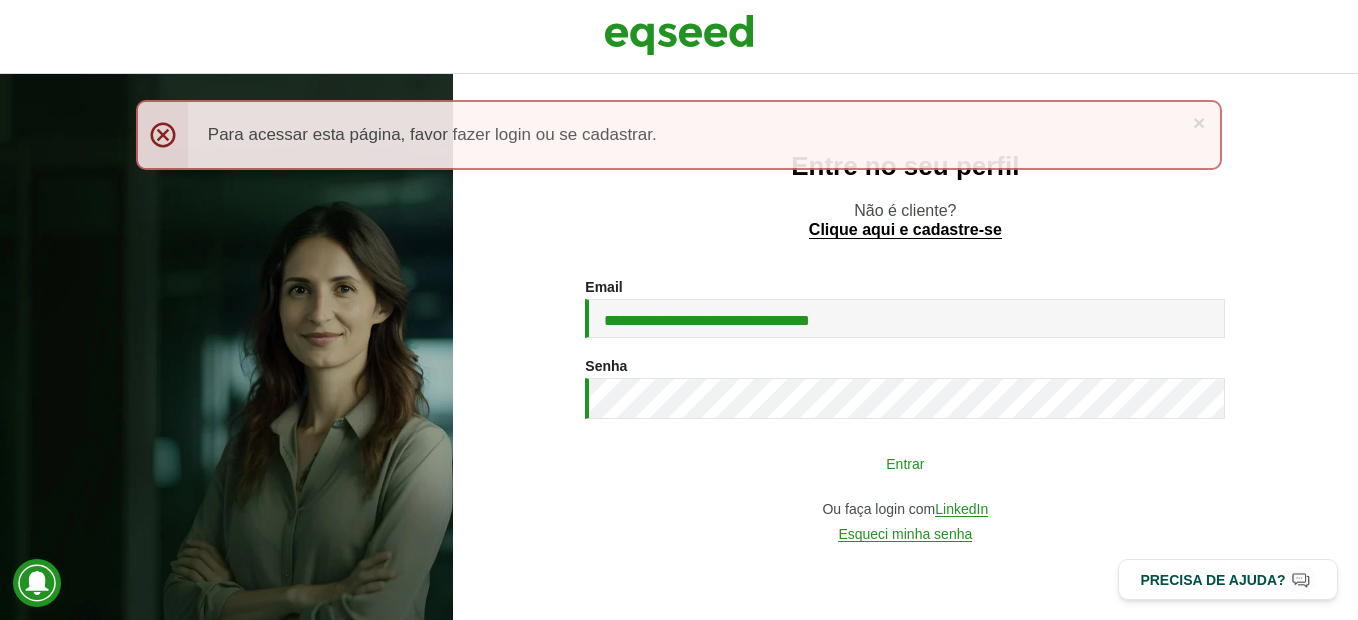 click on "Entrar" at bounding box center (905, 463) 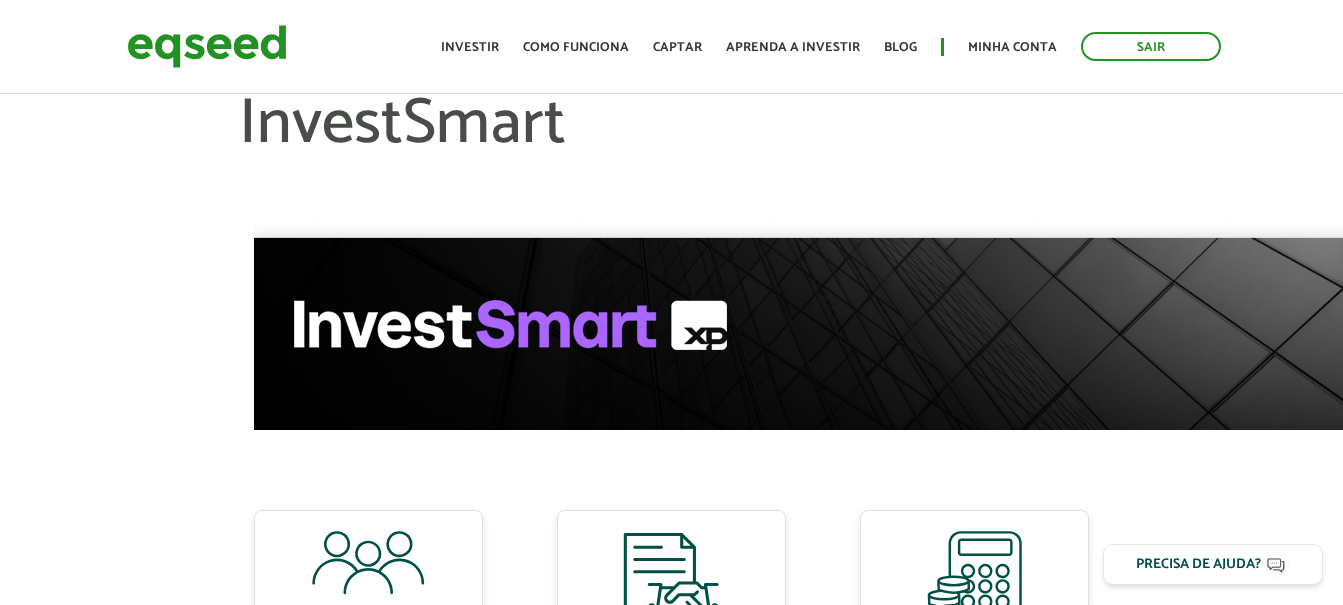 scroll, scrollTop: 0, scrollLeft: 0, axis: both 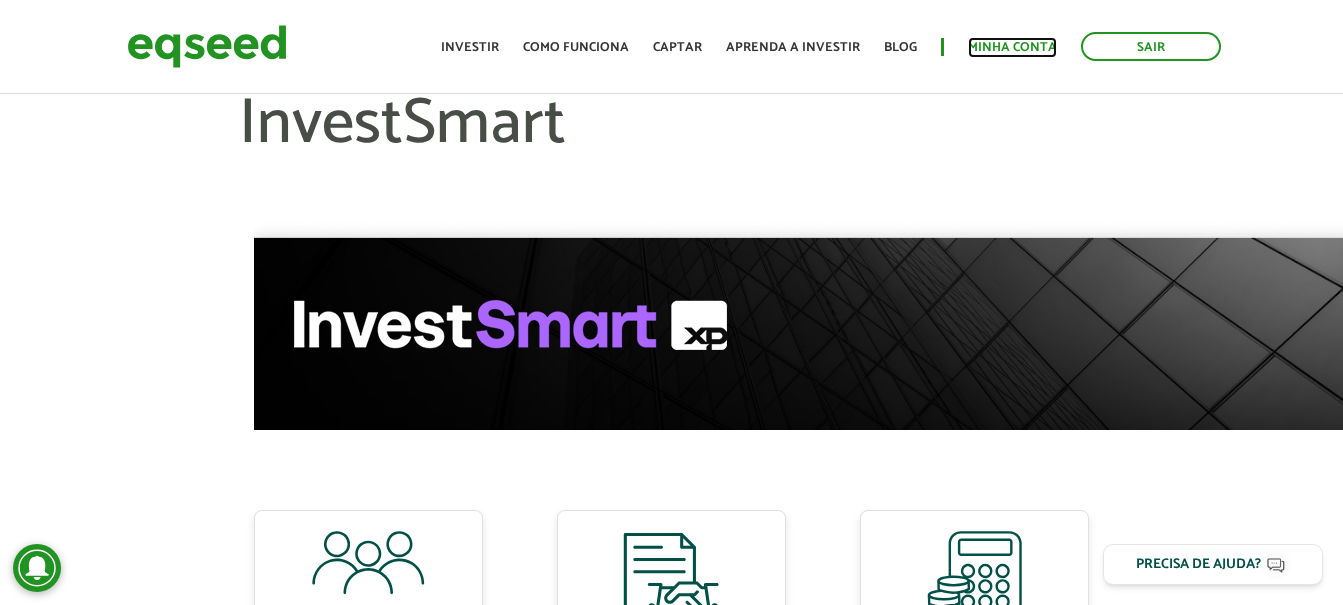 click on "Minha conta" at bounding box center (1012, 47) 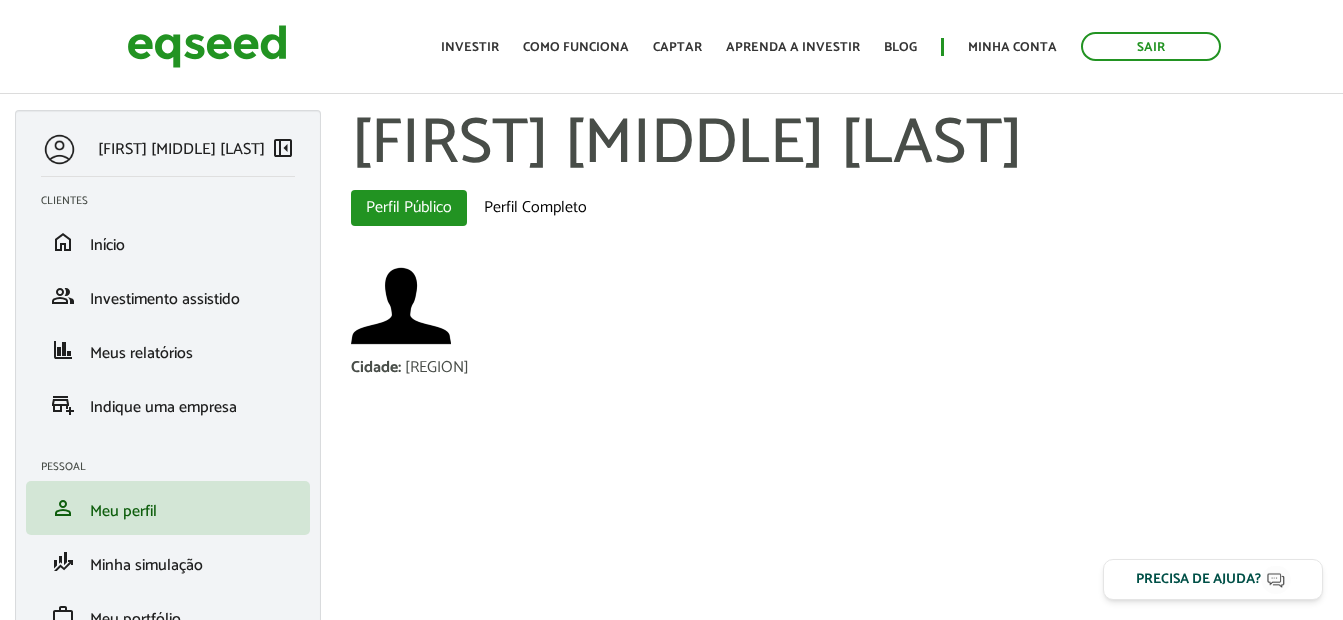 scroll, scrollTop: 0, scrollLeft: 0, axis: both 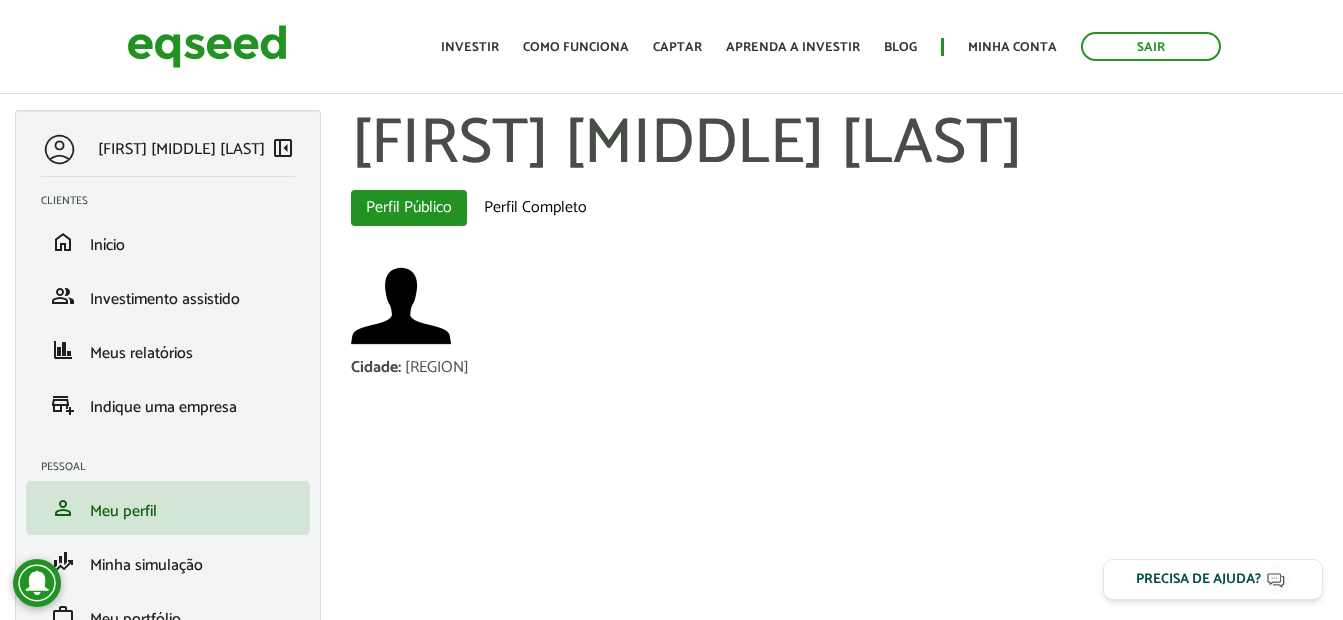 click on "[FIRST] [MIDDLE] [LAST]
left_panel_close
Clientes
home Início
group Investimento assistido
finance Meus relatórios
add_business Indique uma empresa
Pessoal
person Meu perfil
finance_mode Minha simulação
work Meu portfólio
[FIRST] [MIDDLE] [LAST]
Abas primárias Perfil Público (aba ativa)
Perfil Completo
Cidade :
[CITY]
Voltar" at bounding box center [671, 397] 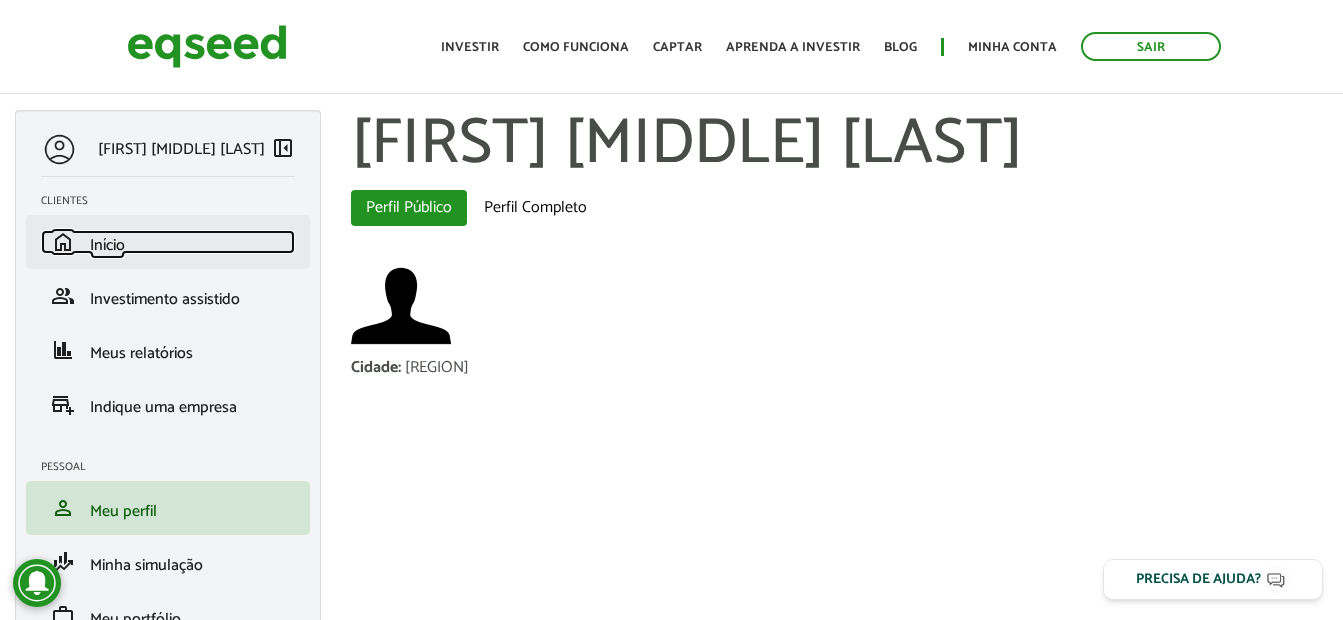 click on "Início" at bounding box center (107, 245) 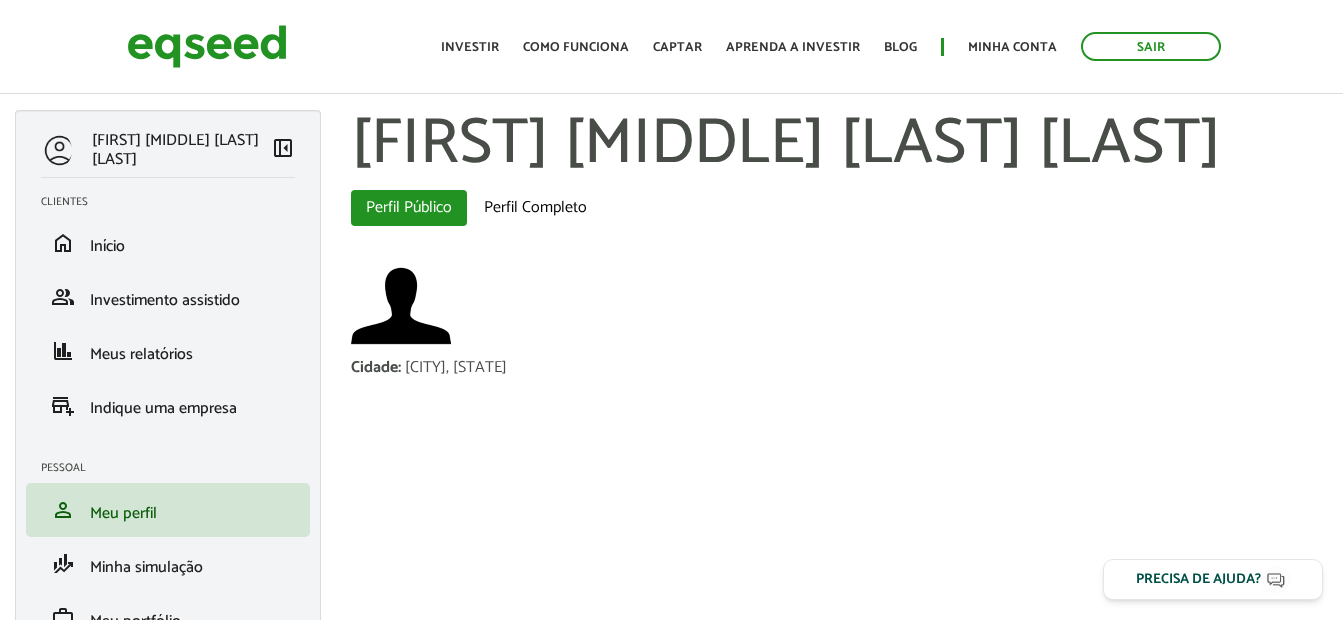 scroll, scrollTop: 0, scrollLeft: 0, axis: both 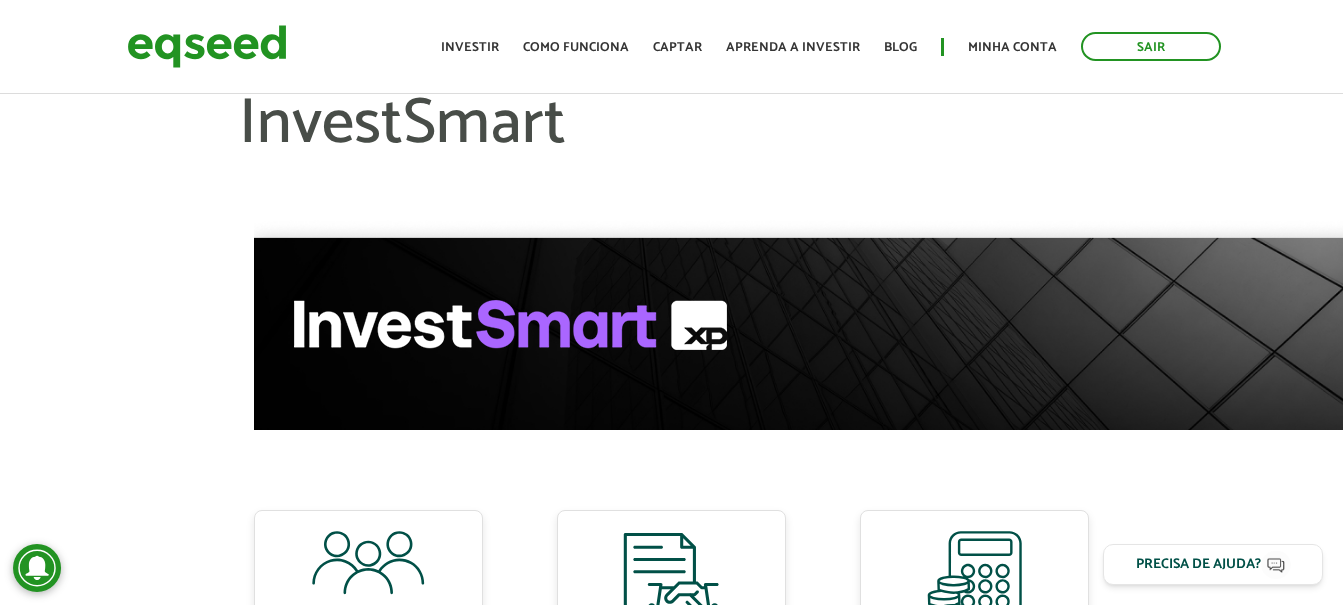 click on "InvestSmart
Todos os clientes
Visualizar
Todos os Contratos emitidos
Visualizar
Todos os Contratos liquidados
Visualizar
*Rebate aplicado à regra de divisão de comissão para B2B e B2C
Voltar" at bounding box center (671, 477) 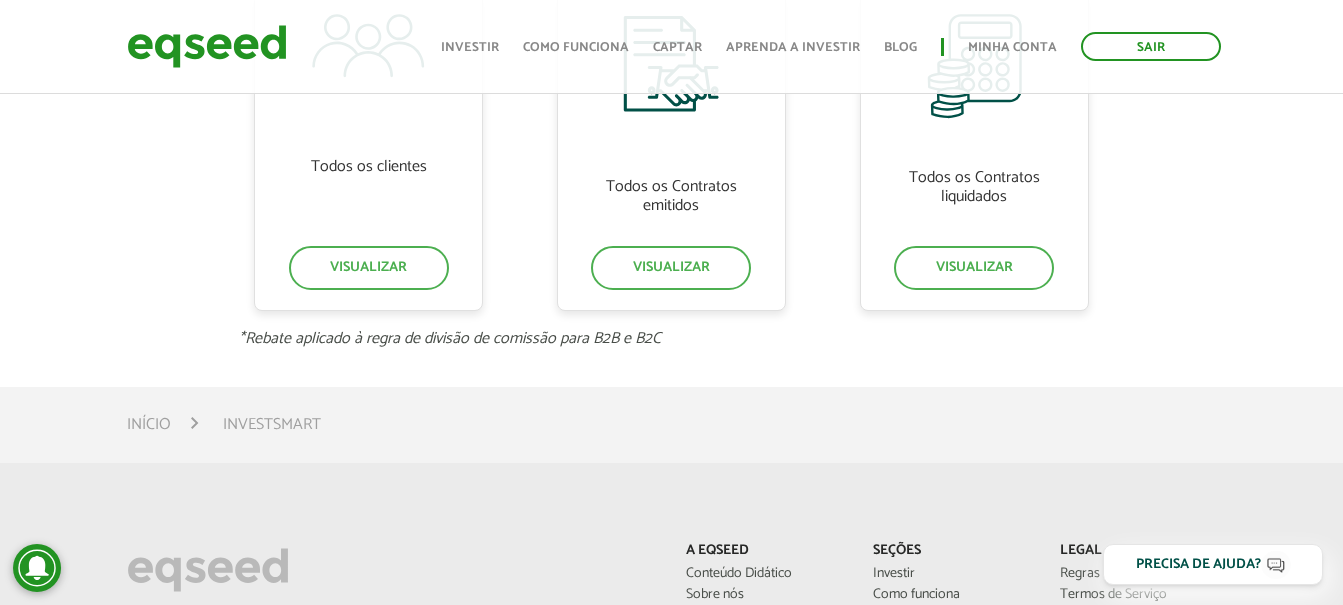 scroll, scrollTop: 500, scrollLeft: 0, axis: vertical 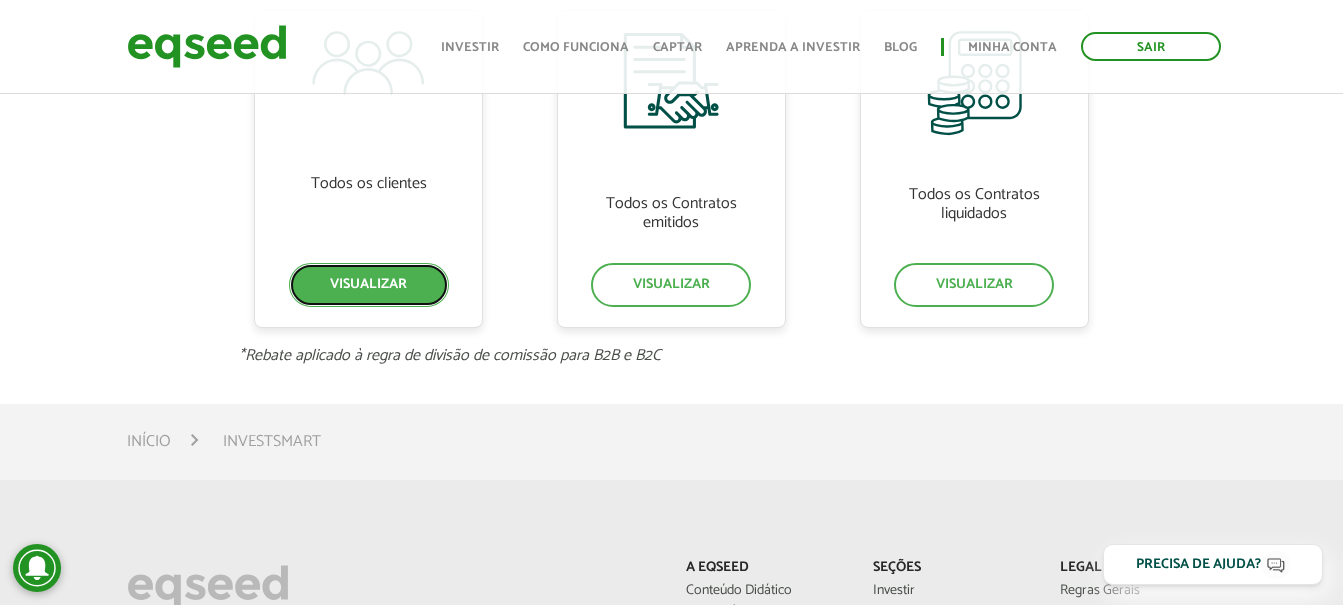 click on "Visualizar" at bounding box center (369, 285) 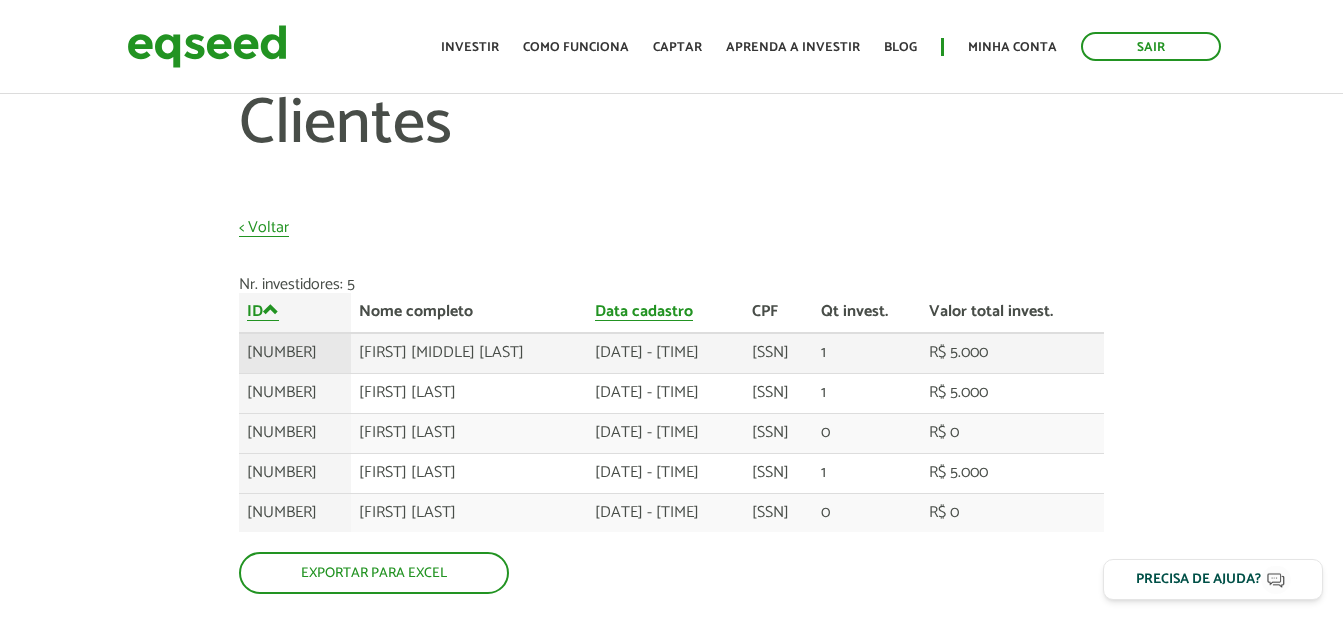 scroll, scrollTop: 0, scrollLeft: 0, axis: both 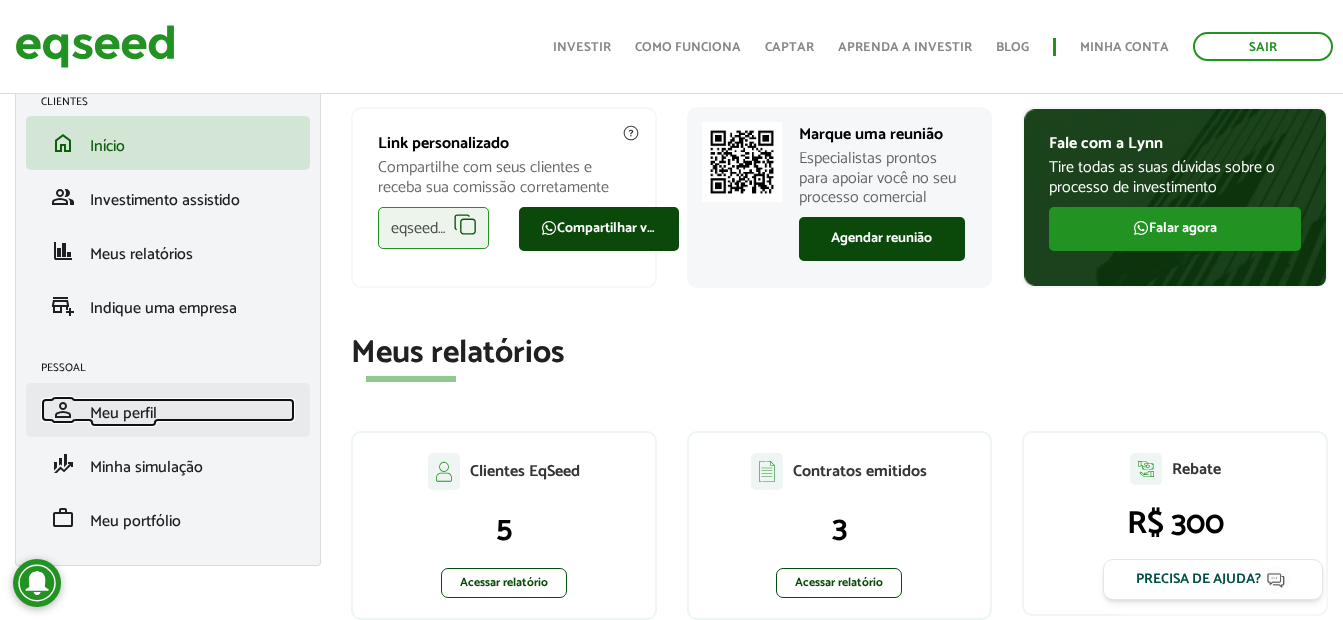 click on "Meu perfil" at bounding box center (123, 413) 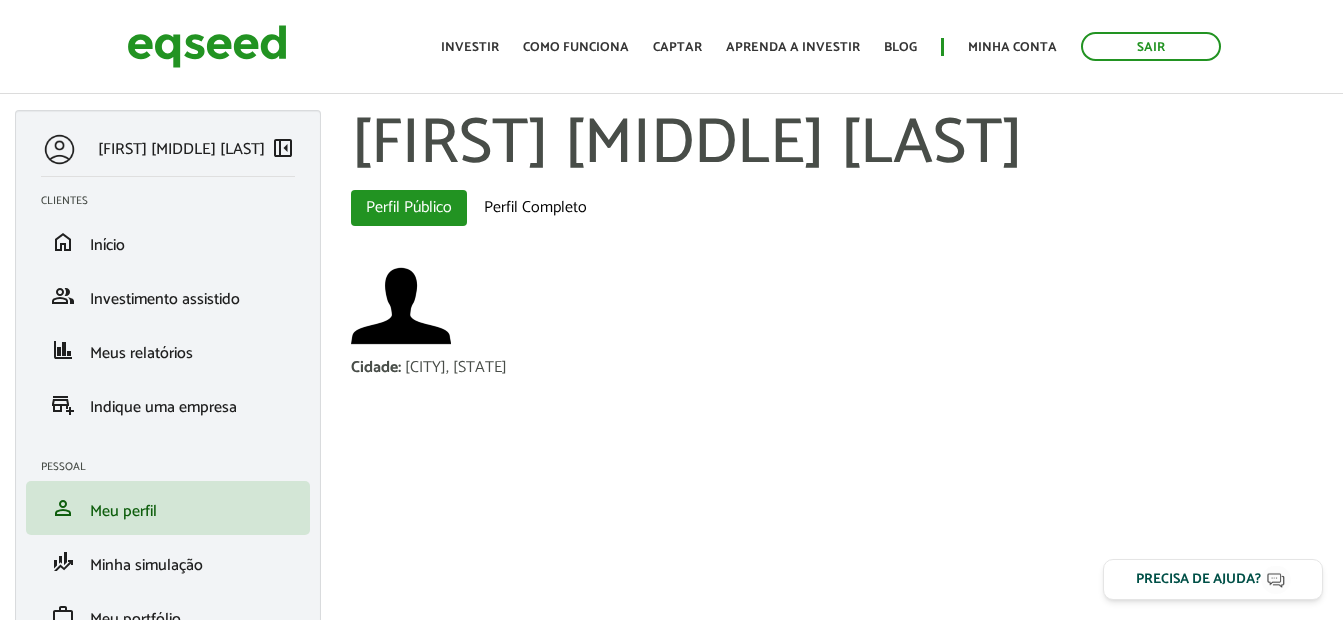 scroll, scrollTop: 0, scrollLeft: 0, axis: both 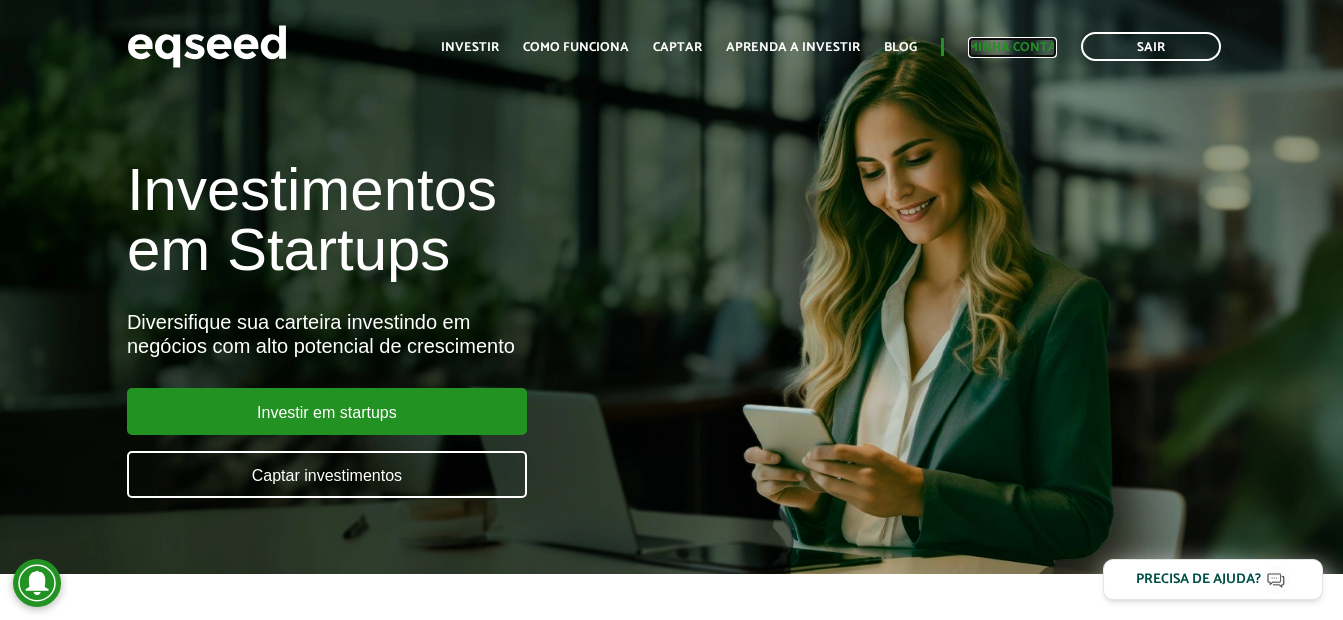 click on "Minha conta" at bounding box center (1012, 47) 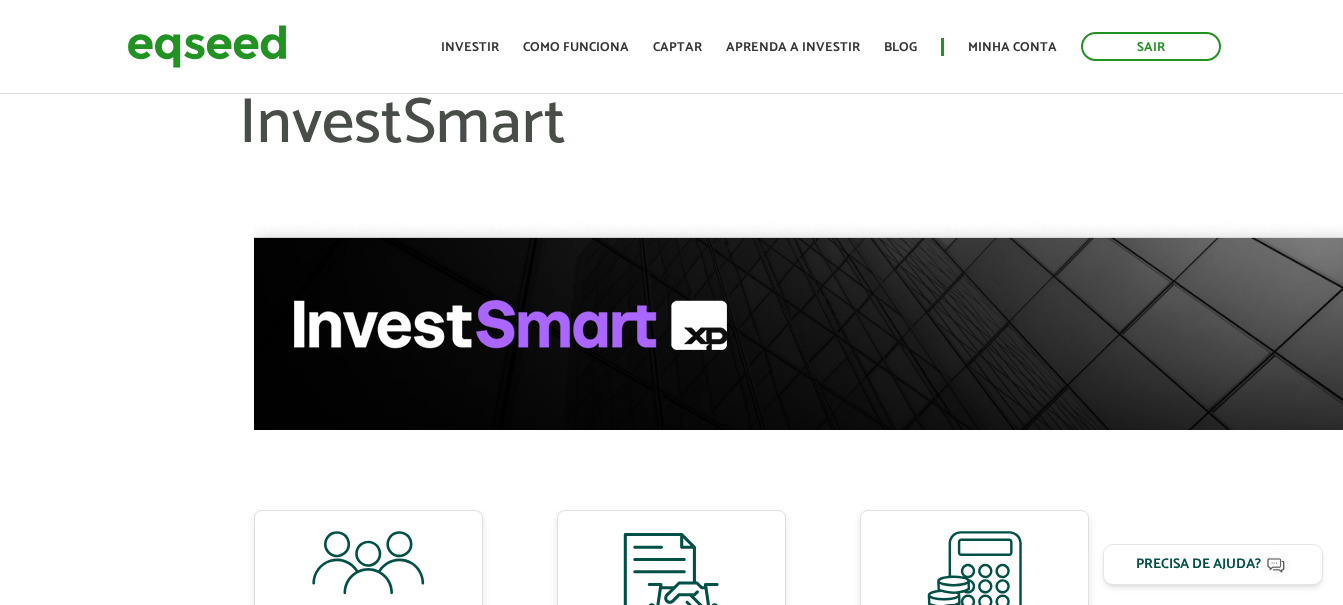 scroll, scrollTop: 0, scrollLeft: 0, axis: both 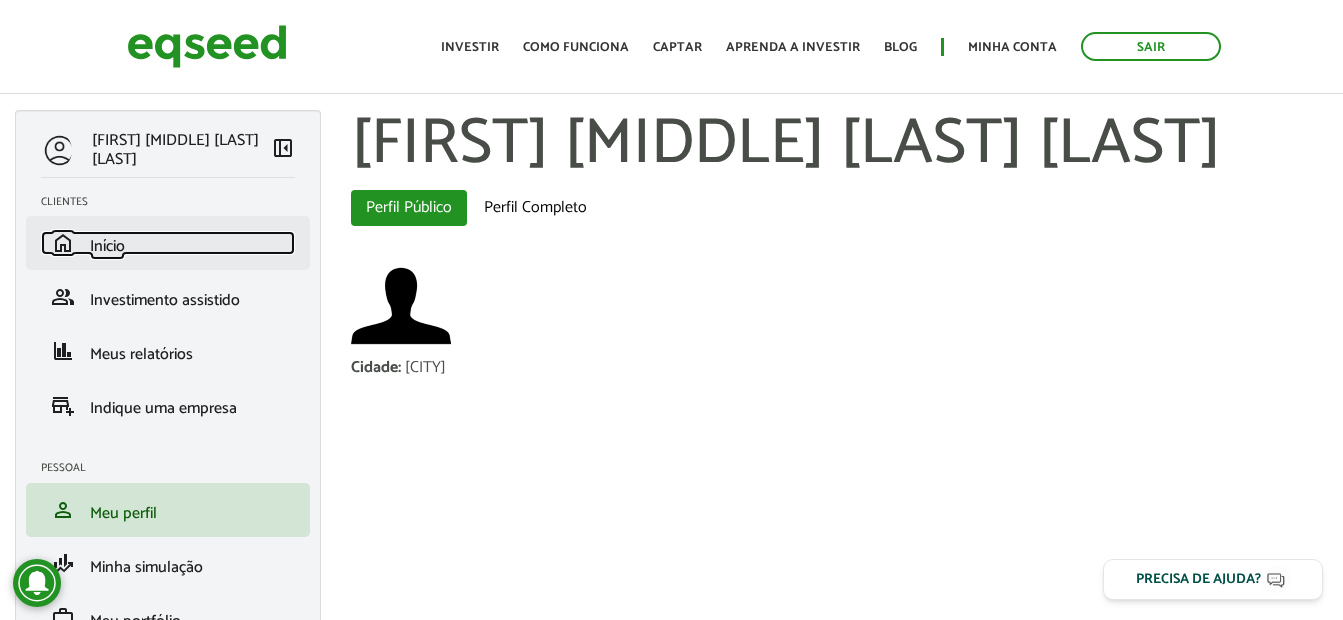 click on "Início" at bounding box center [107, 246] 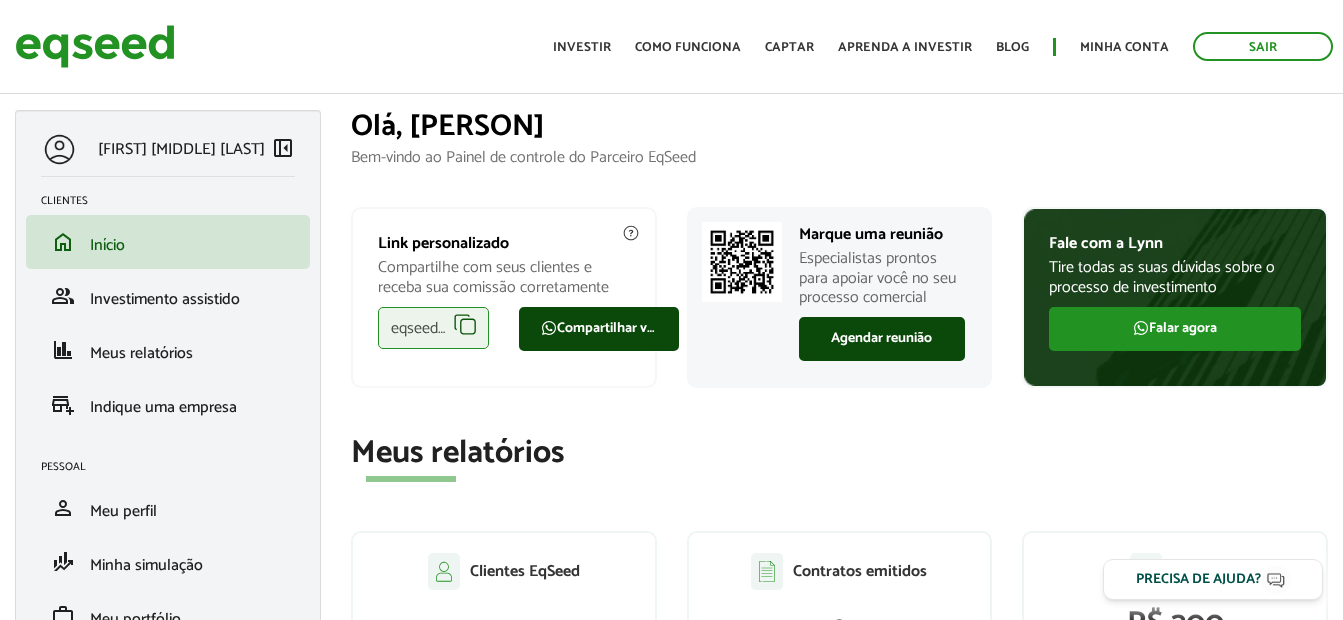 scroll, scrollTop: 0, scrollLeft: 0, axis: both 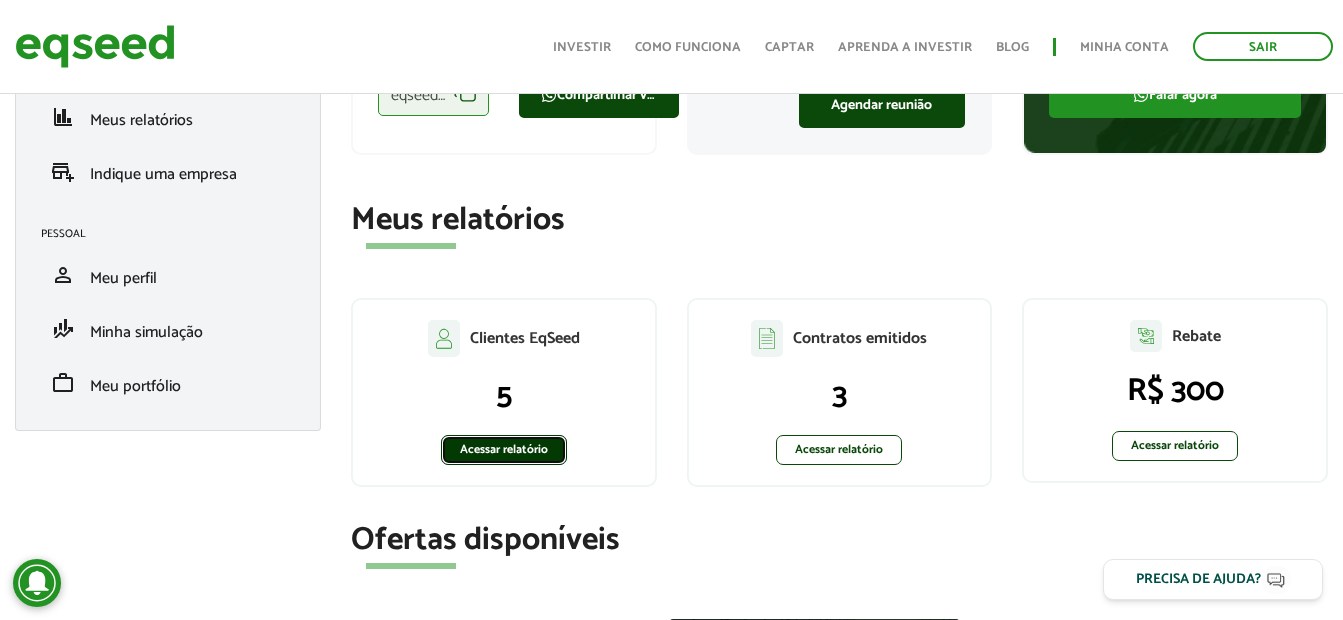 click on "Acessar relatório" at bounding box center (504, 450) 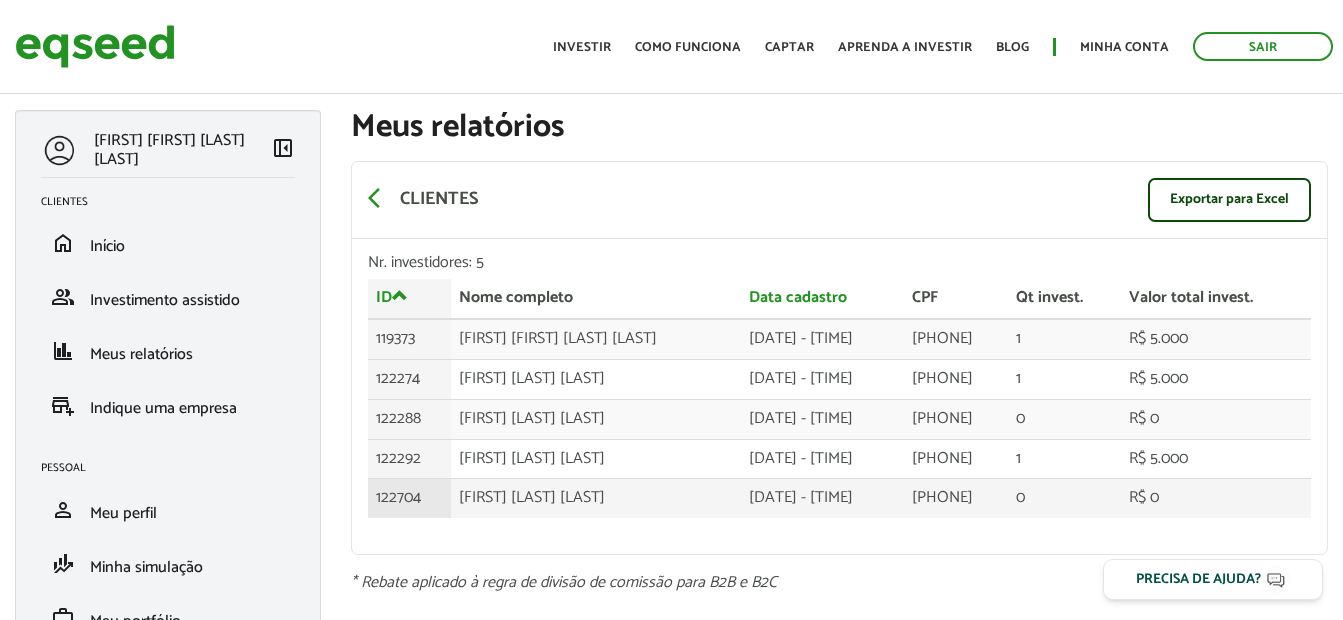 scroll, scrollTop: 0, scrollLeft: 0, axis: both 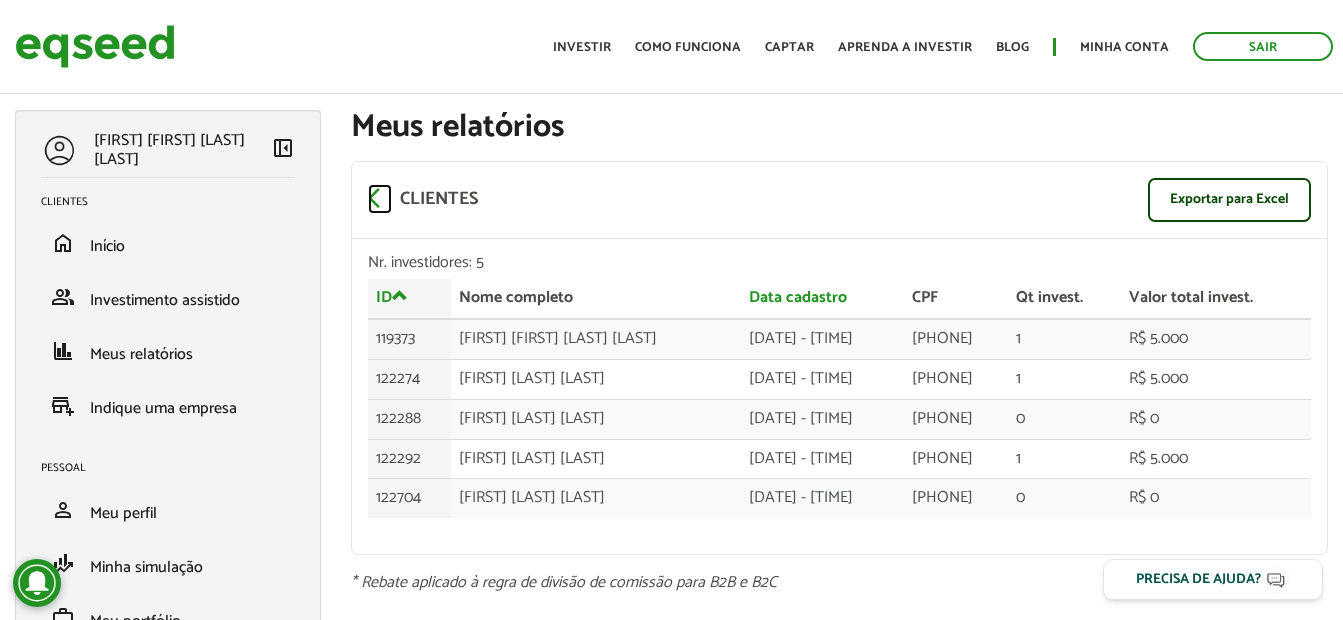 click on "arrow_back_ios" at bounding box center (380, 198) 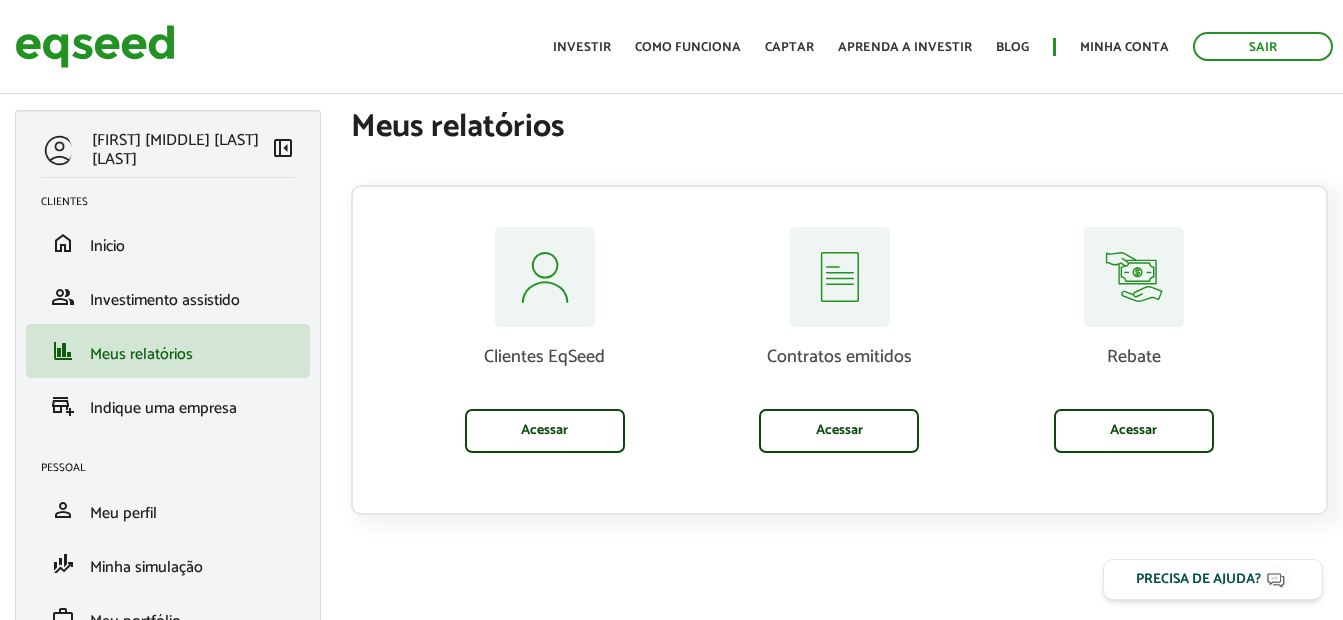 scroll, scrollTop: 0, scrollLeft: 0, axis: both 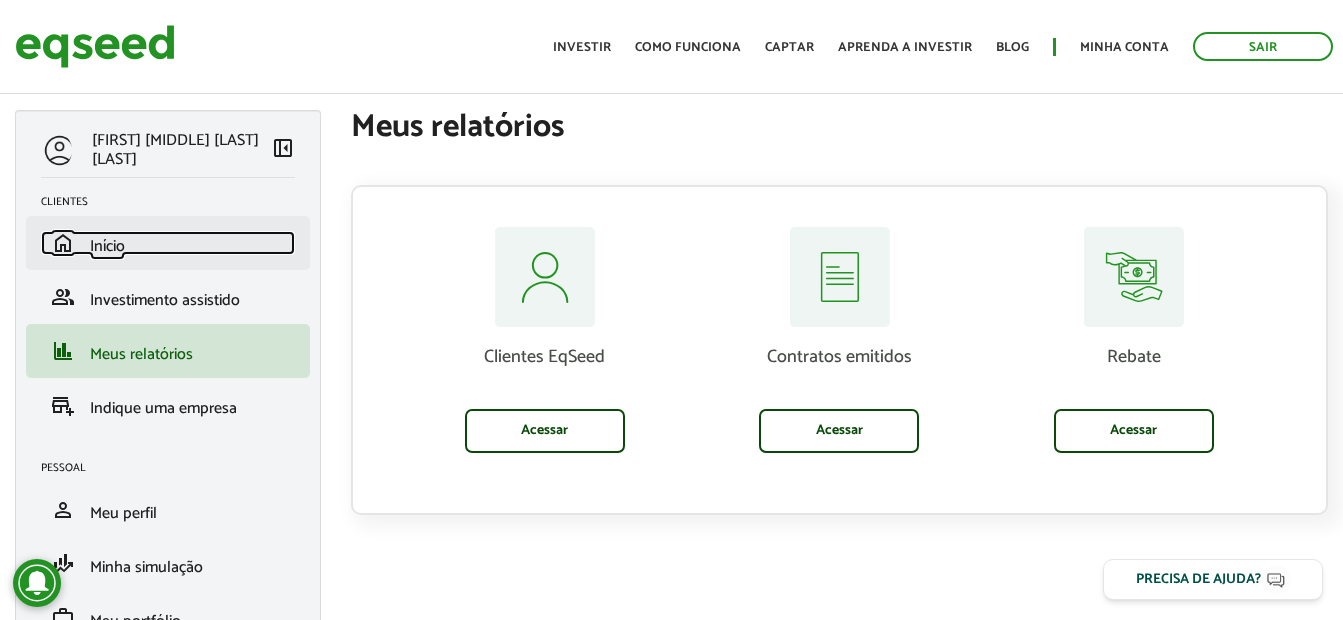 click on "Início" at bounding box center [107, 246] 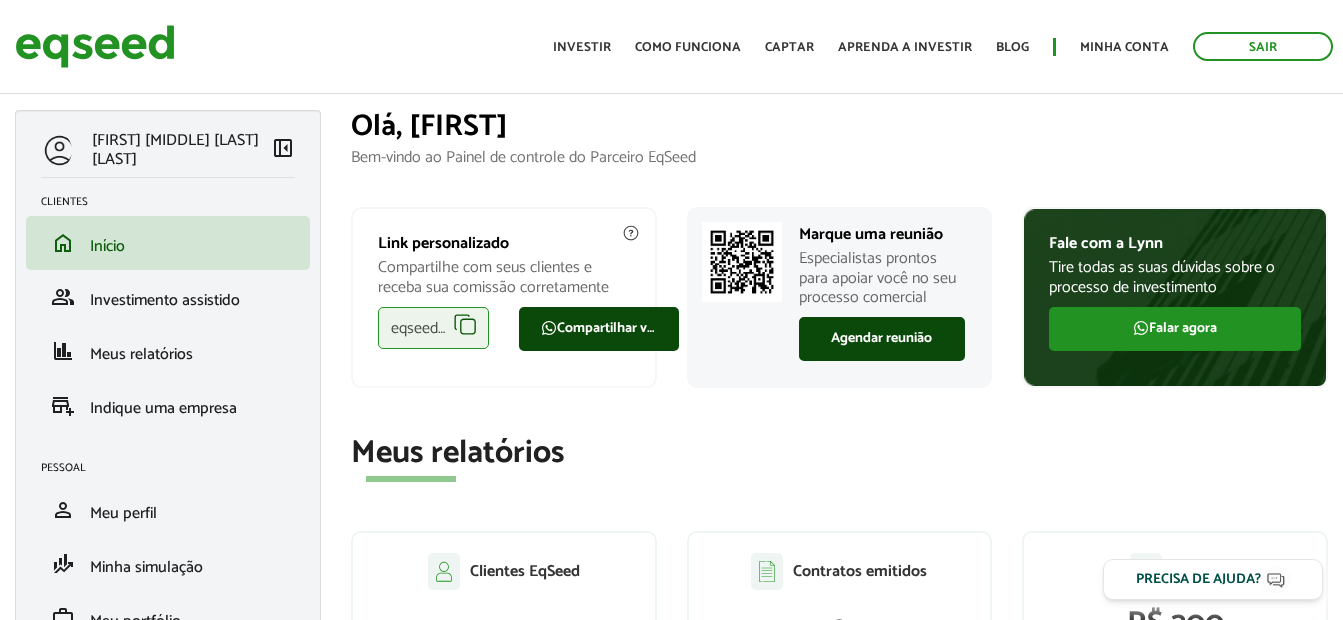 scroll, scrollTop: 0, scrollLeft: 0, axis: both 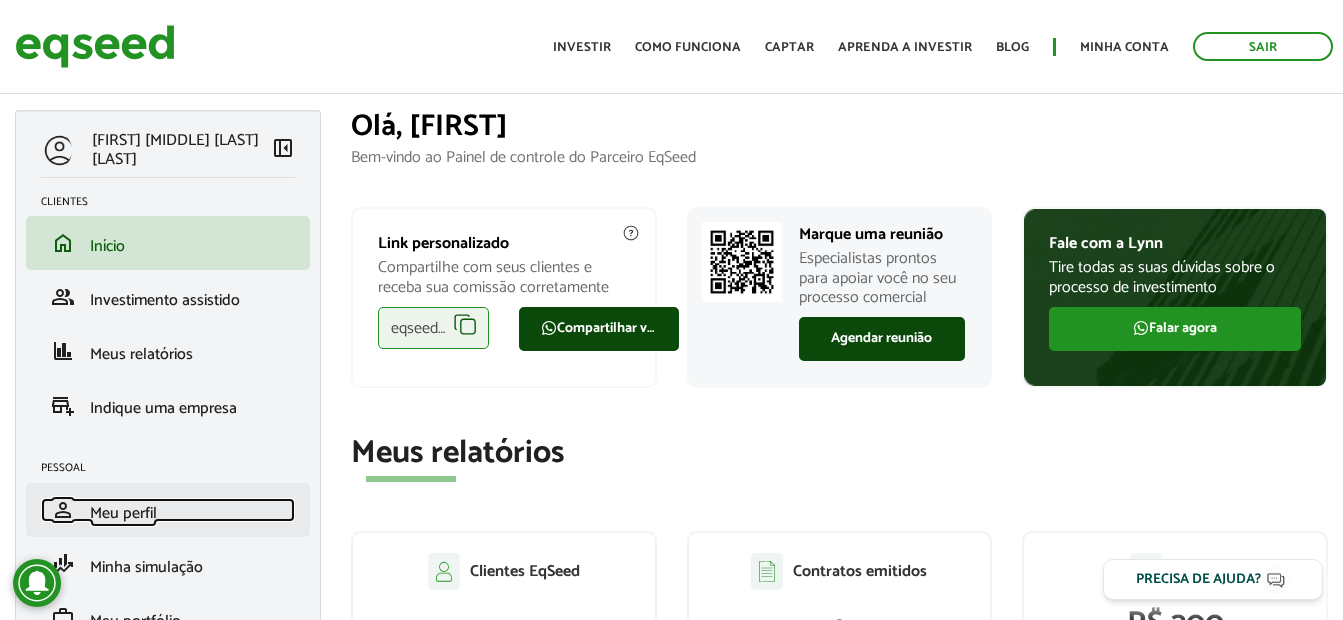 click on "Meu perfil" at bounding box center (123, 513) 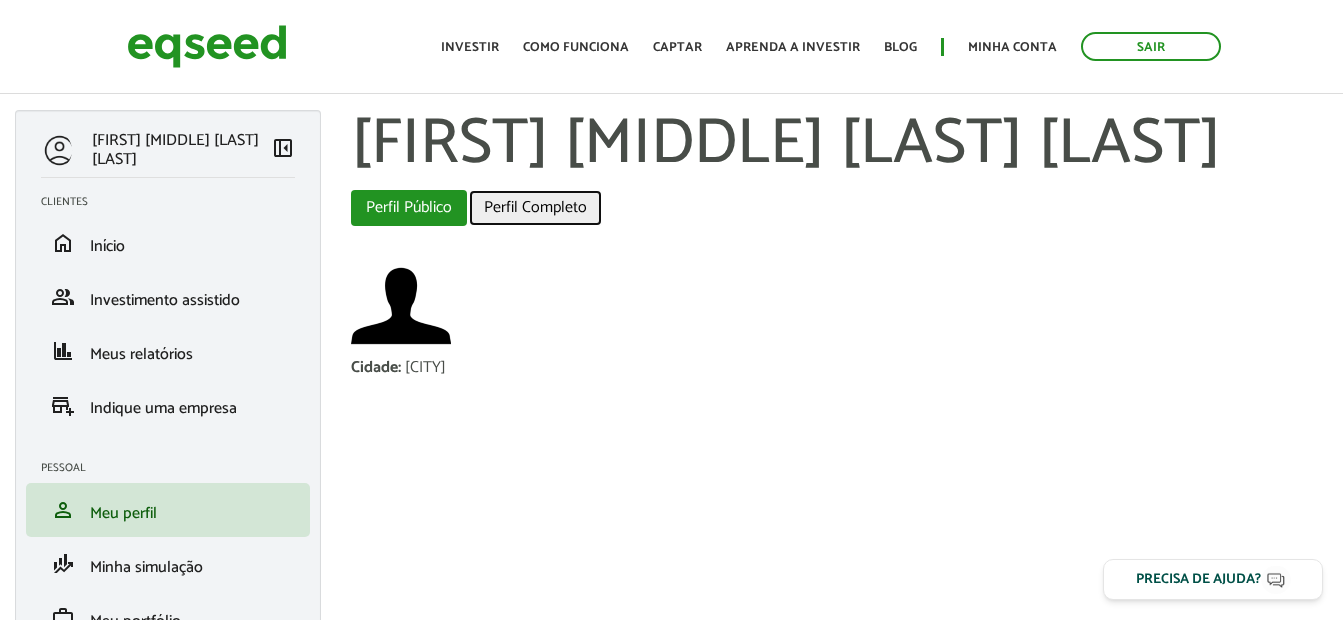 drag, startPoint x: 0, startPoint y: 0, endPoint x: 496, endPoint y: 201, distance: 535.1794 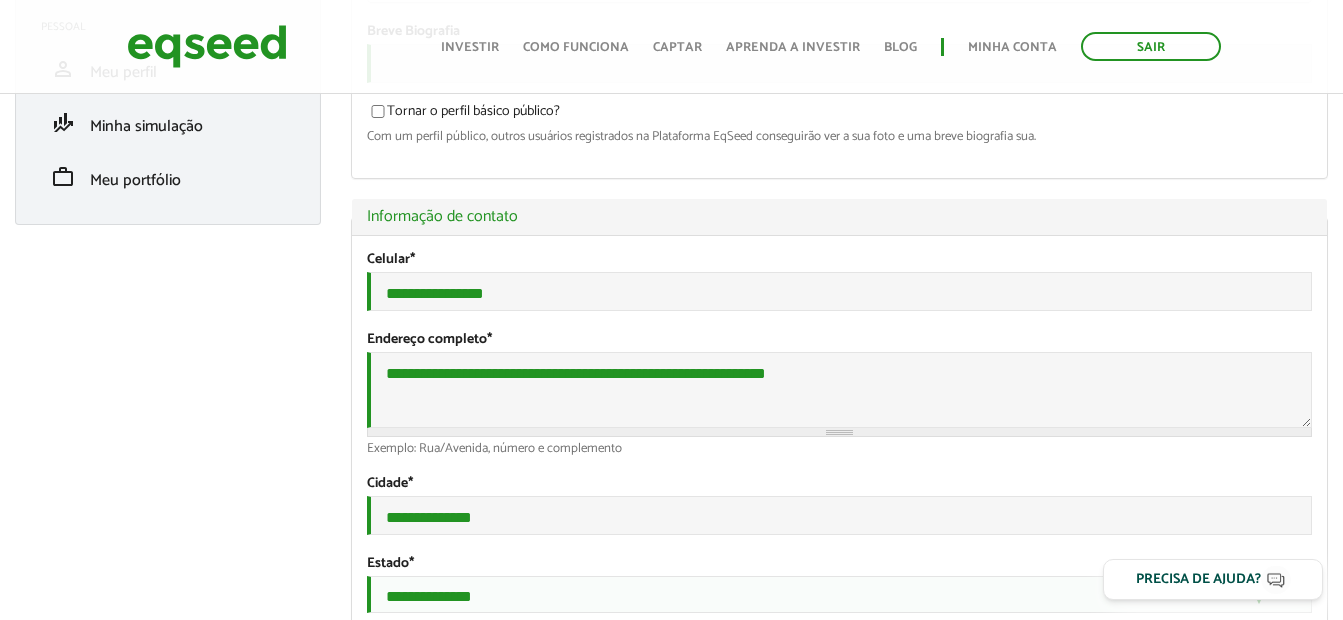 scroll, scrollTop: 0, scrollLeft: 0, axis: both 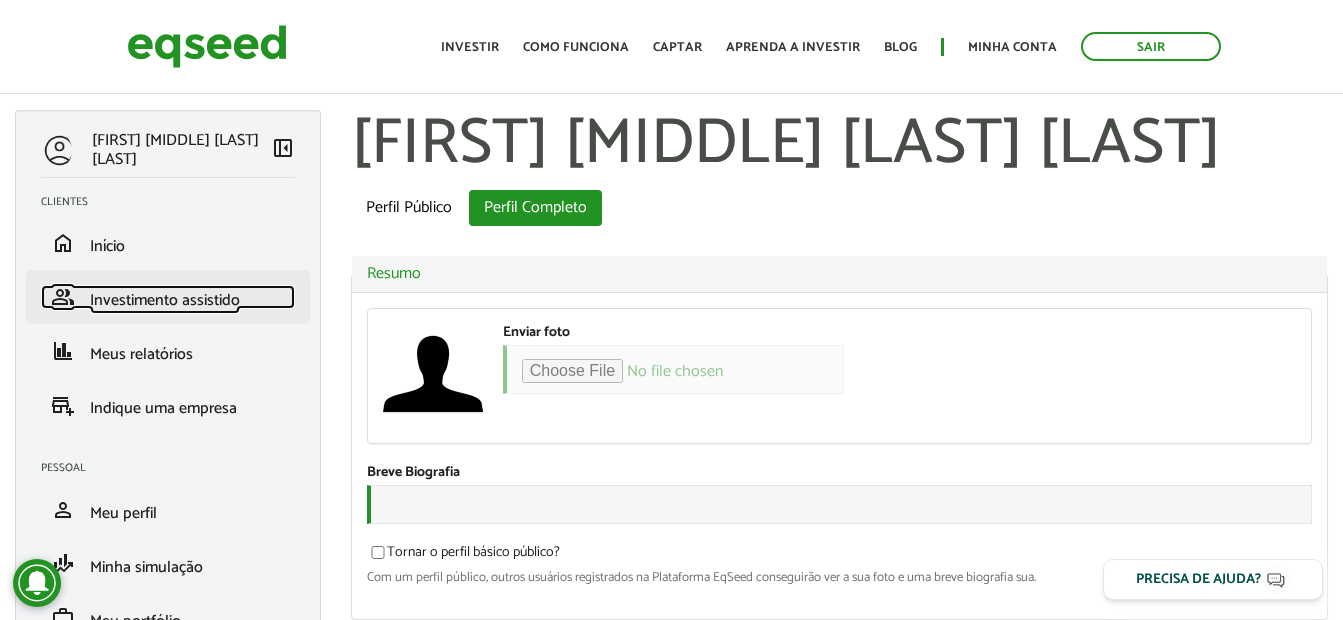 click on "Investimento assistido" at bounding box center [165, 300] 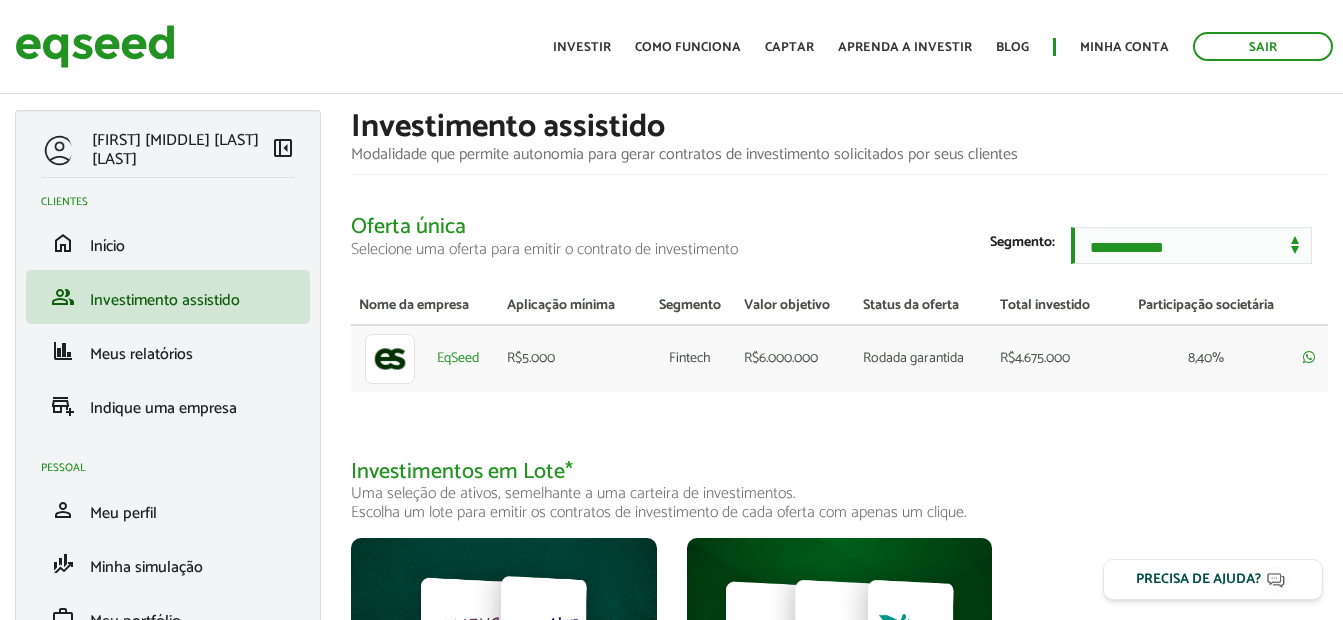 scroll, scrollTop: 0, scrollLeft: 0, axis: both 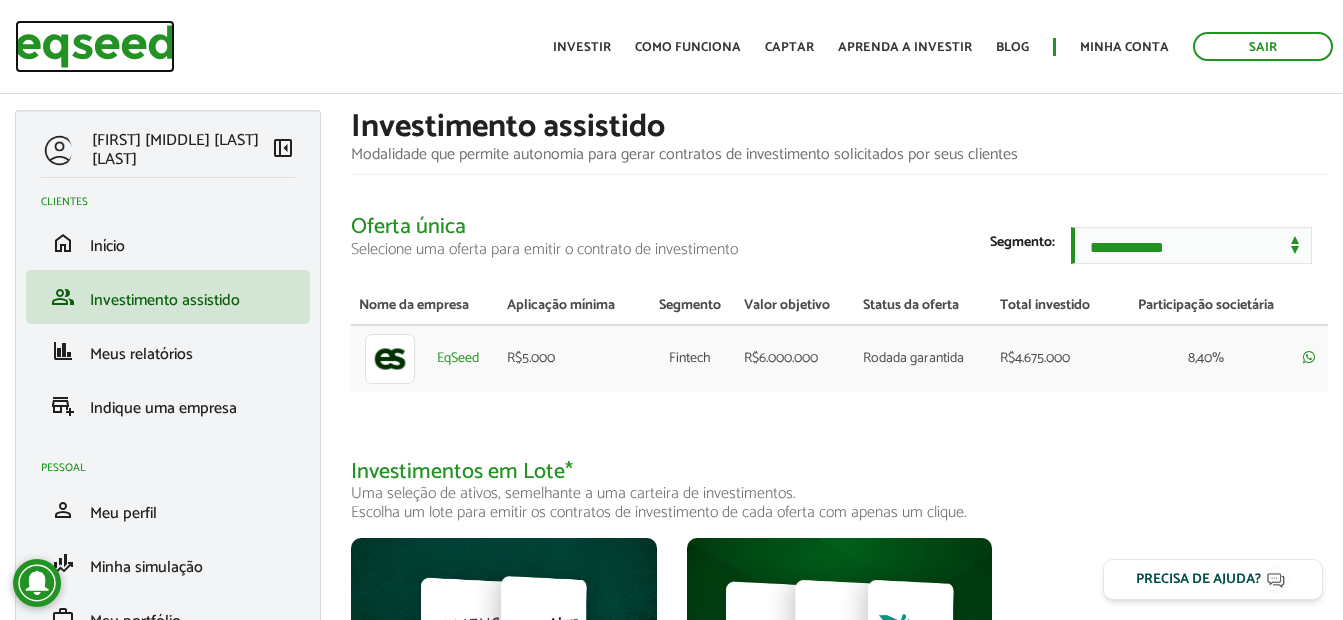 click at bounding box center (95, 46) 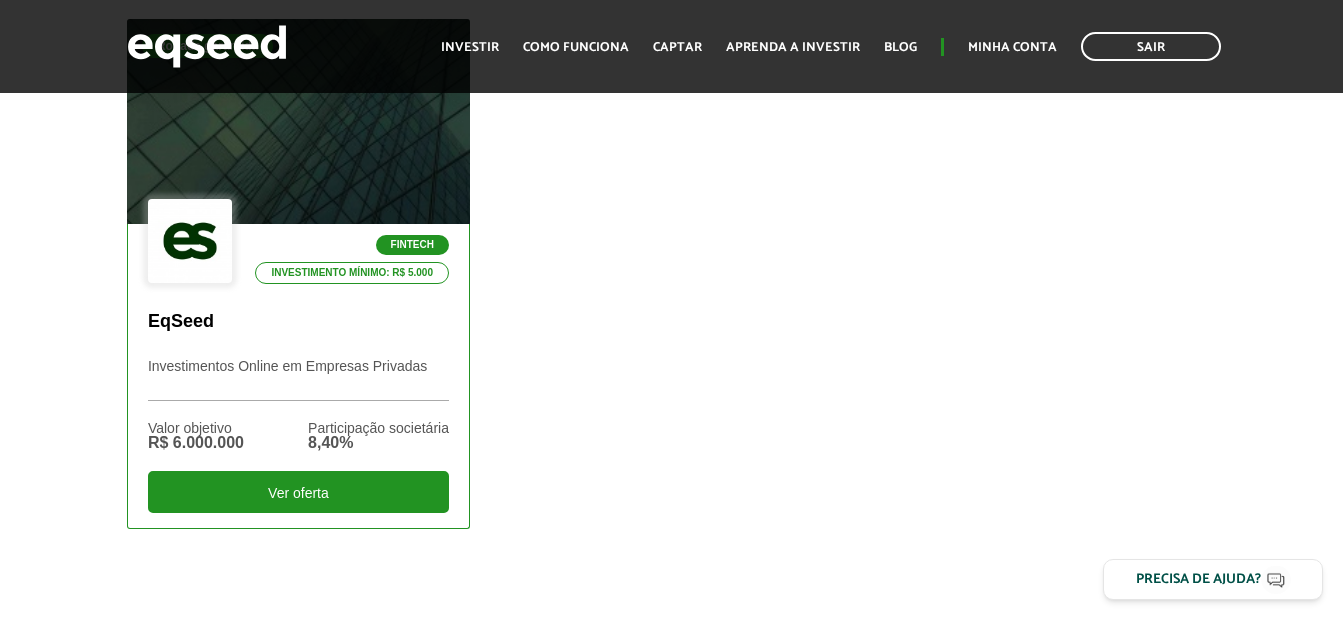 scroll, scrollTop: 700, scrollLeft: 0, axis: vertical 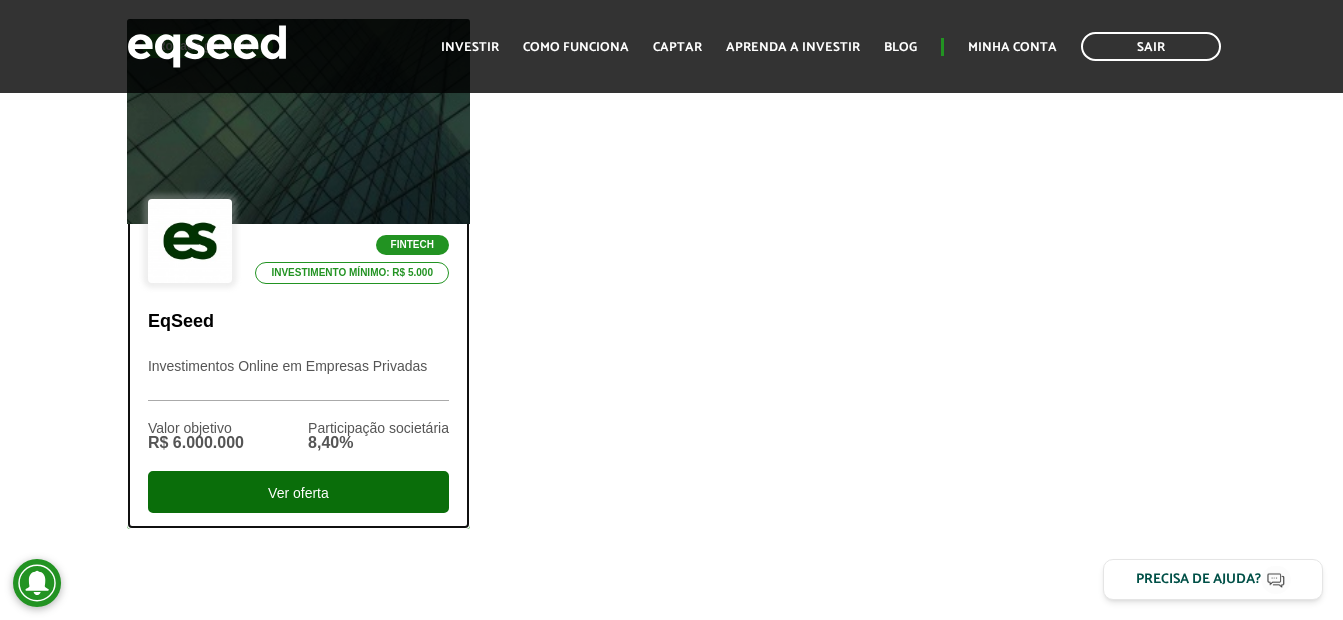 click on "Ver oferta" at bounding box center [298, 492] 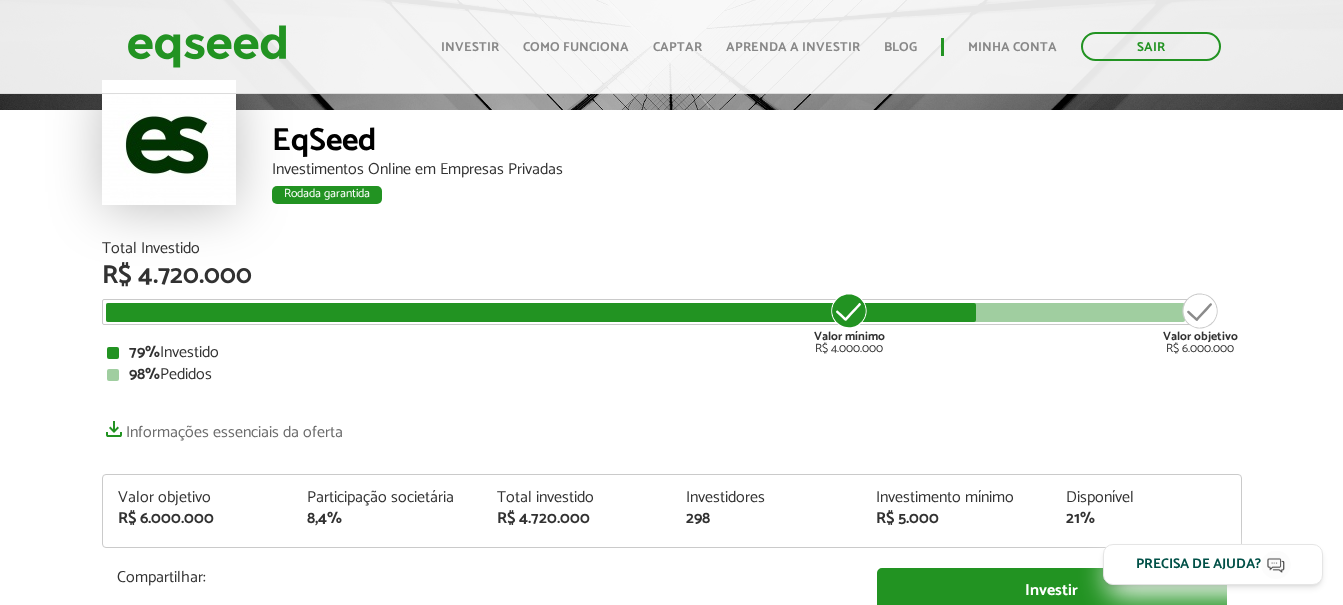 scroll, scrollTop: 100, scrollLeft: 0, axis: vertical 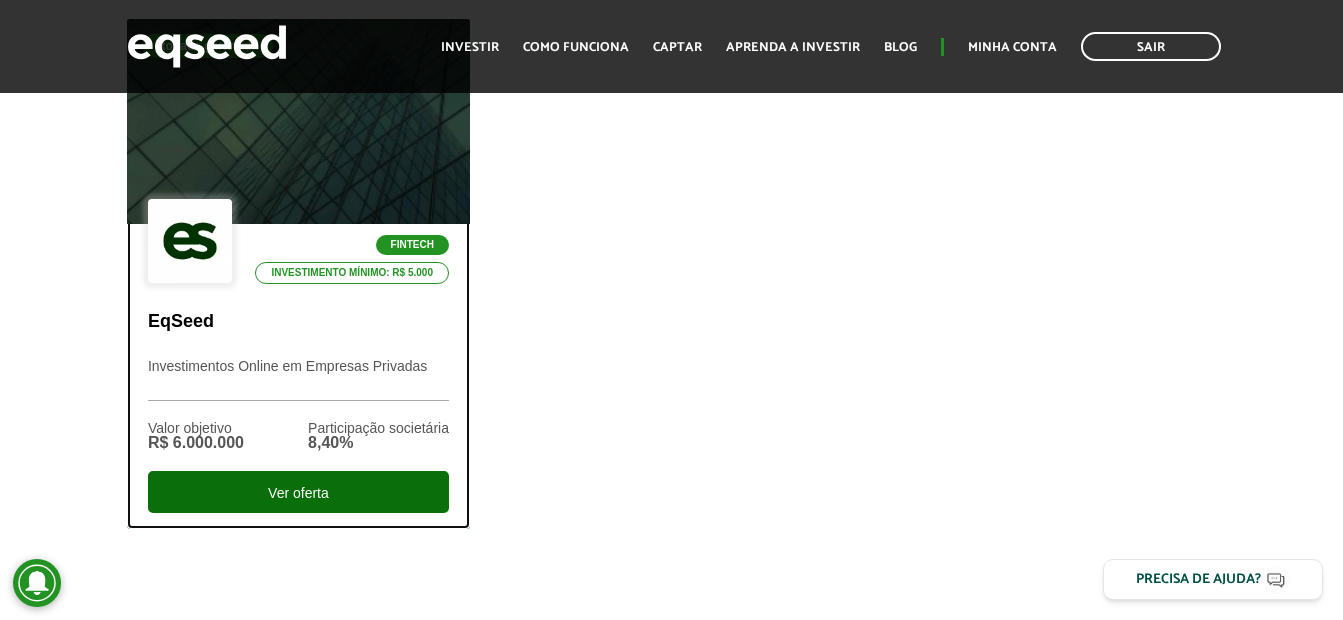 click on "Ver oferta" at bounding box center (298, 492) 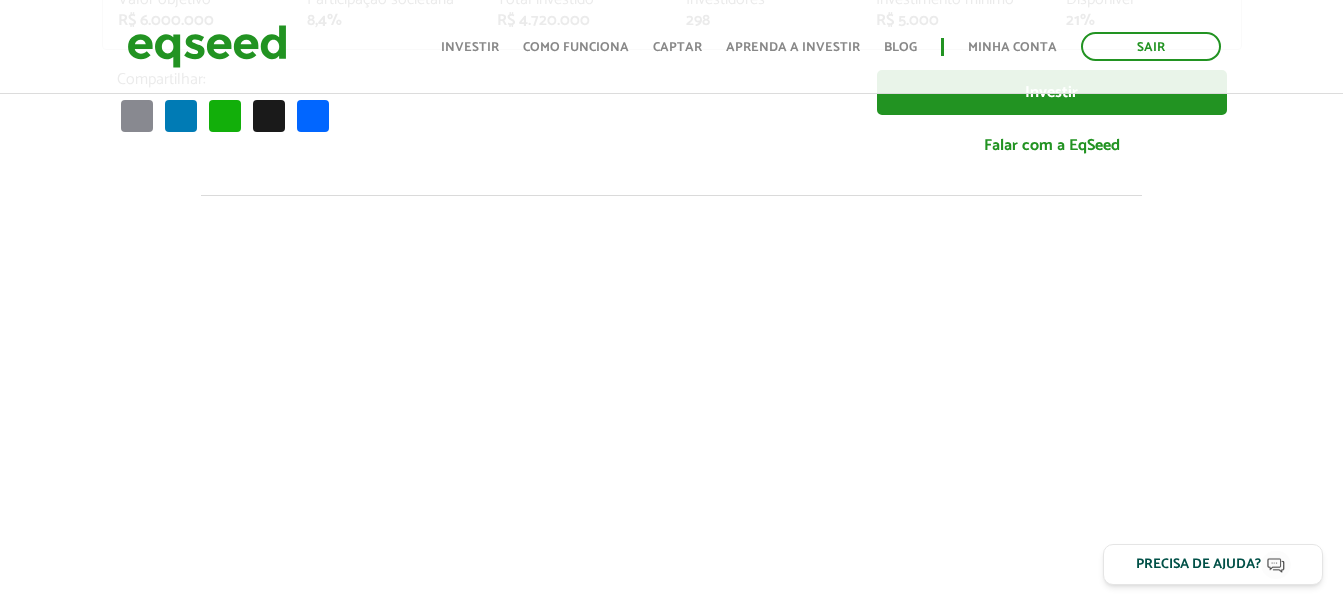 scroll, scrollTop: 200, scrollLeft: 0, axis: vertical 